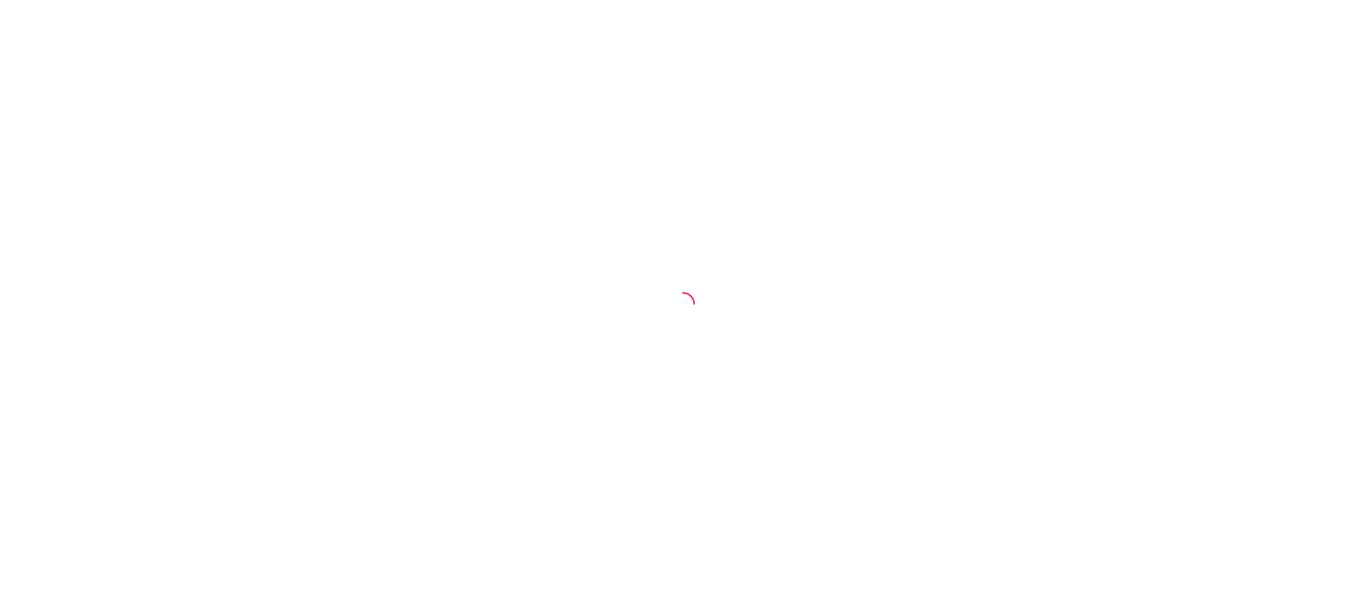 scroll, scrollTop: 0, scrollLeft: 0, axis: both 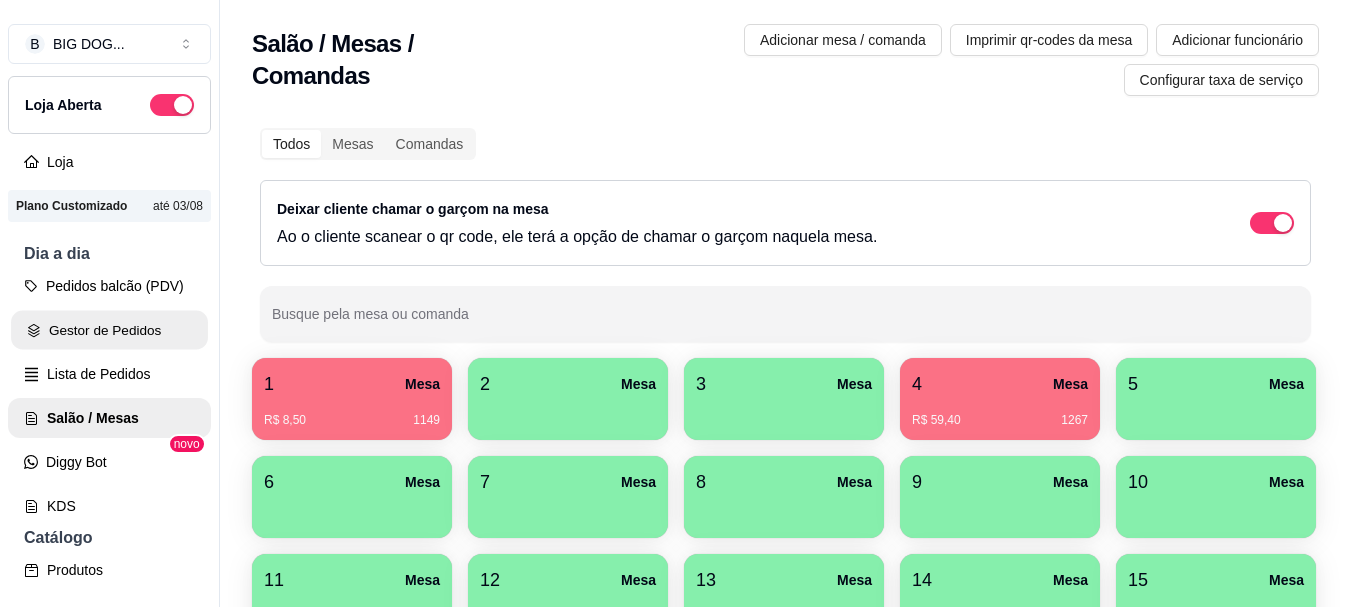 click on "Gestor de Pedidos" at bounding box center (109, 330) 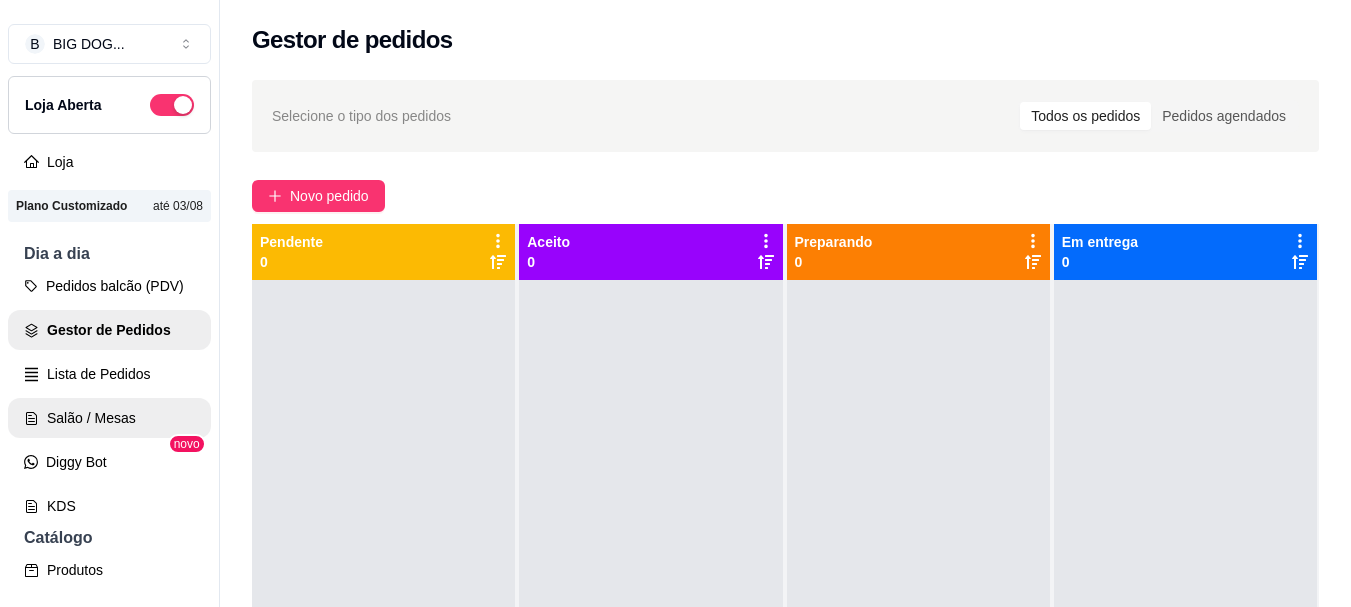 click on "Salão / Mesas" at bounding box center [109, 418] 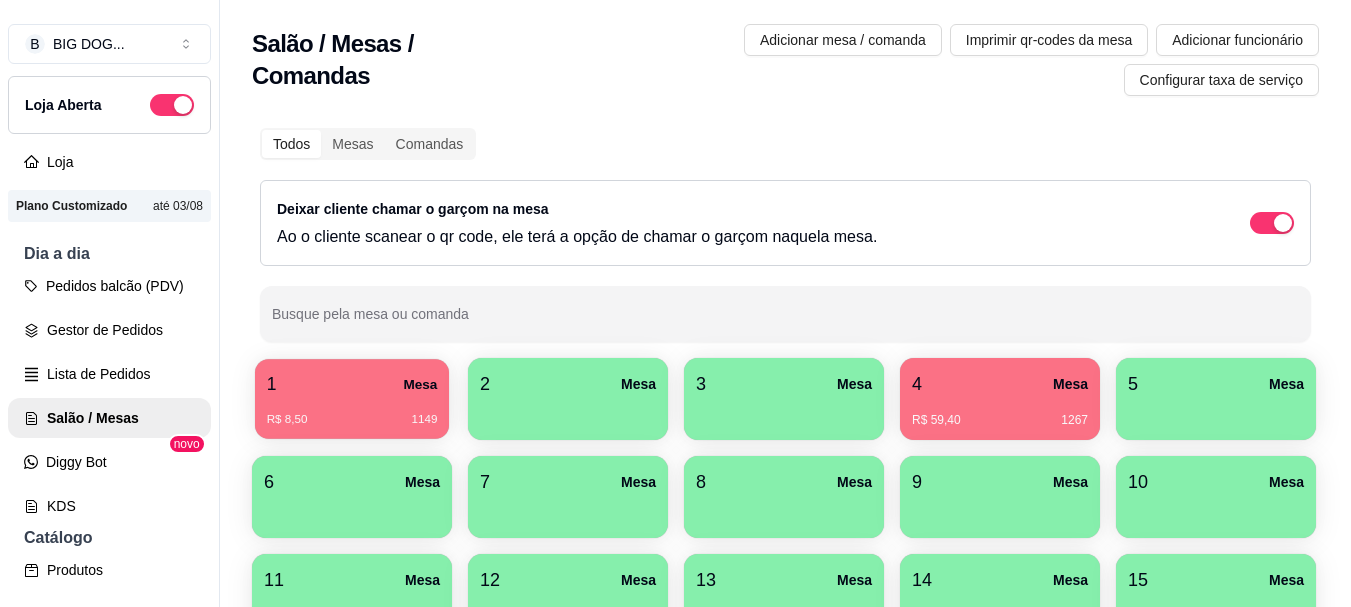 click on "1 Mesa" at bounding box center [352, 384] 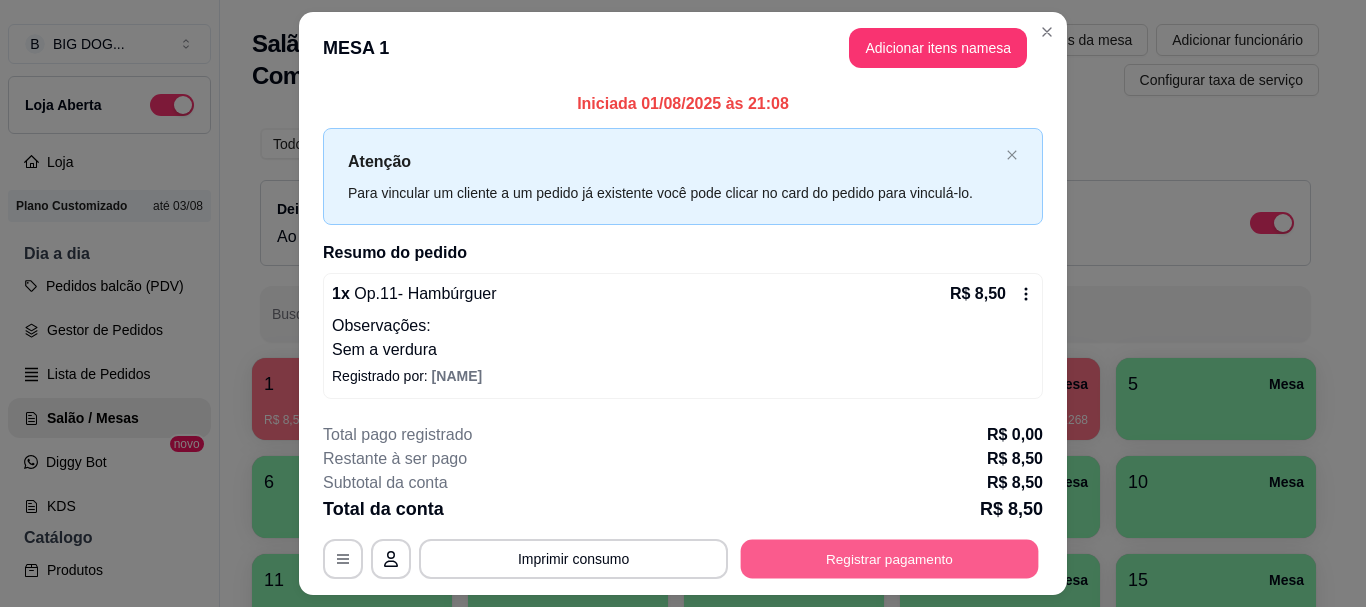 click on "Registrar pagamento" at bounding box center (890, 559) 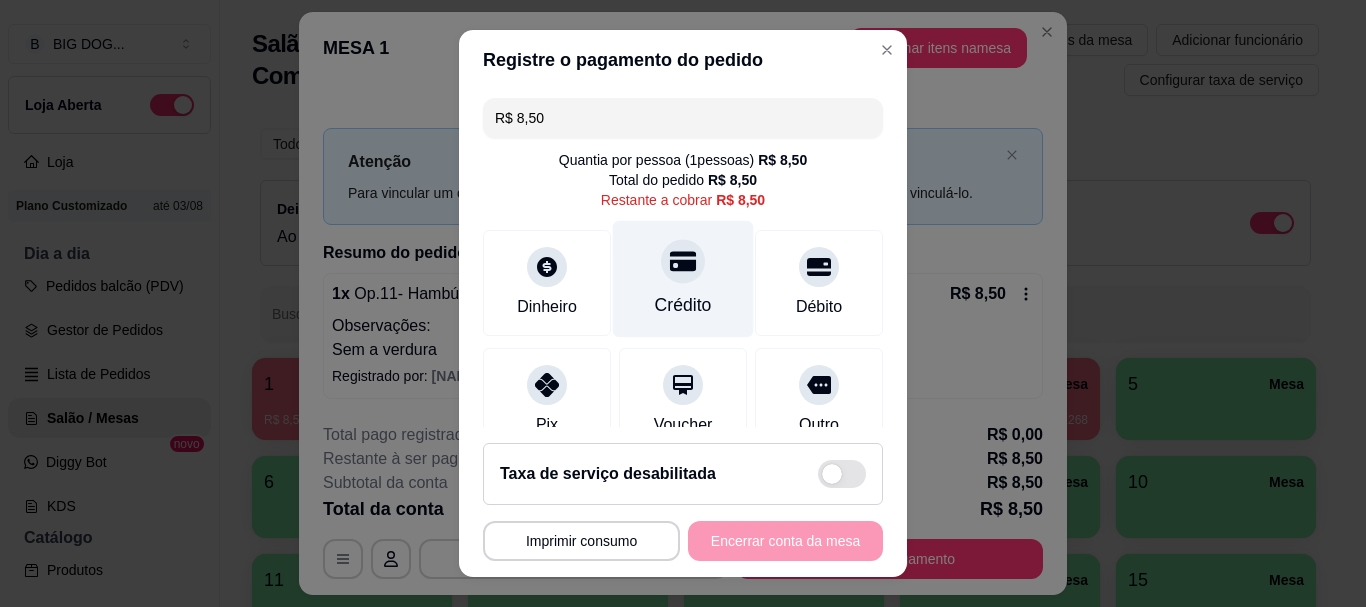 click on "Crédito" at bounding box center [683, 306] 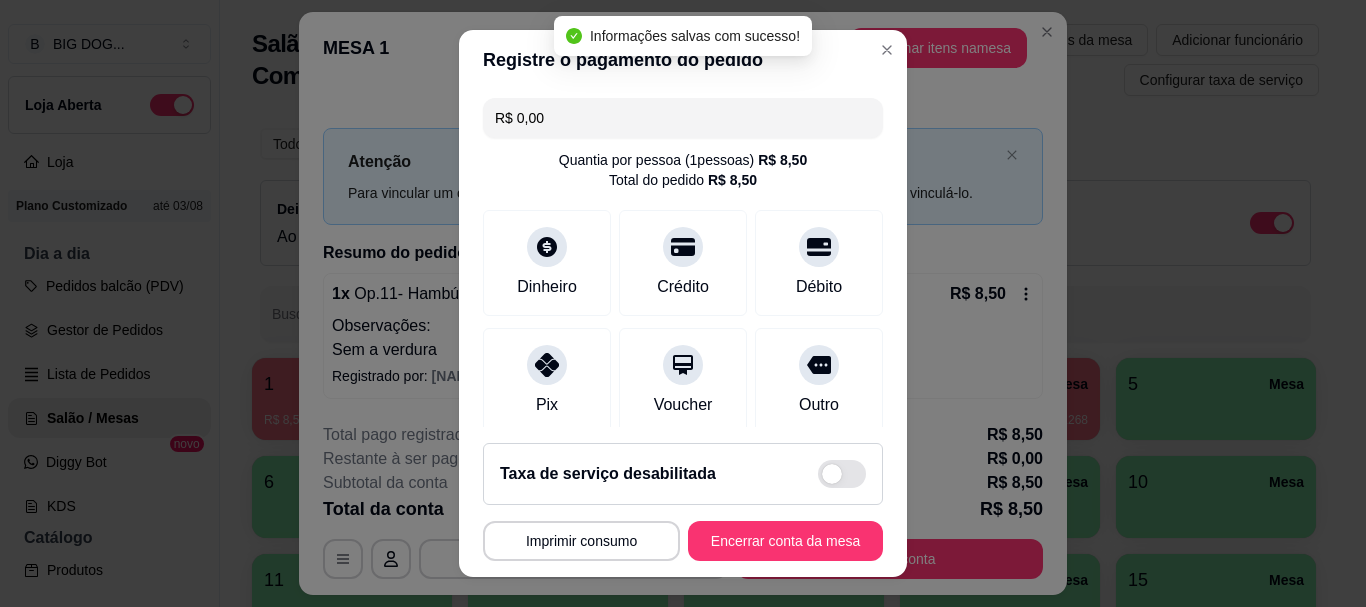 type on "R$ 0,00" 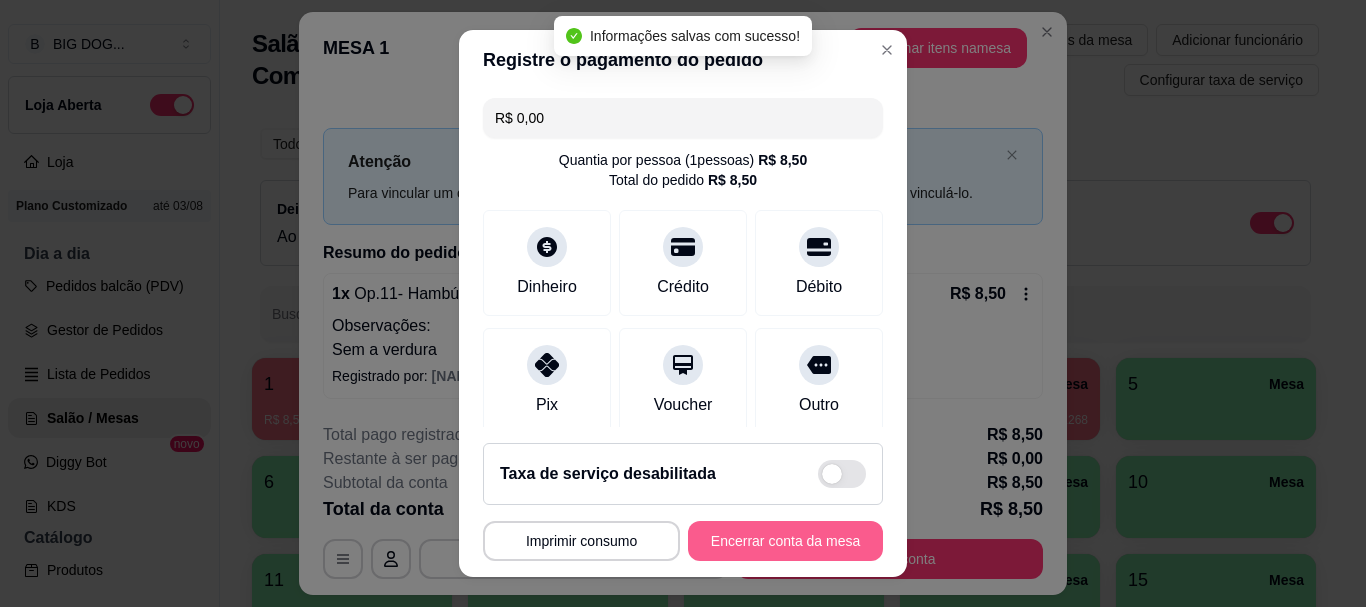 click on "Encerrar conta da mesa" at bounding box center (785, 541) 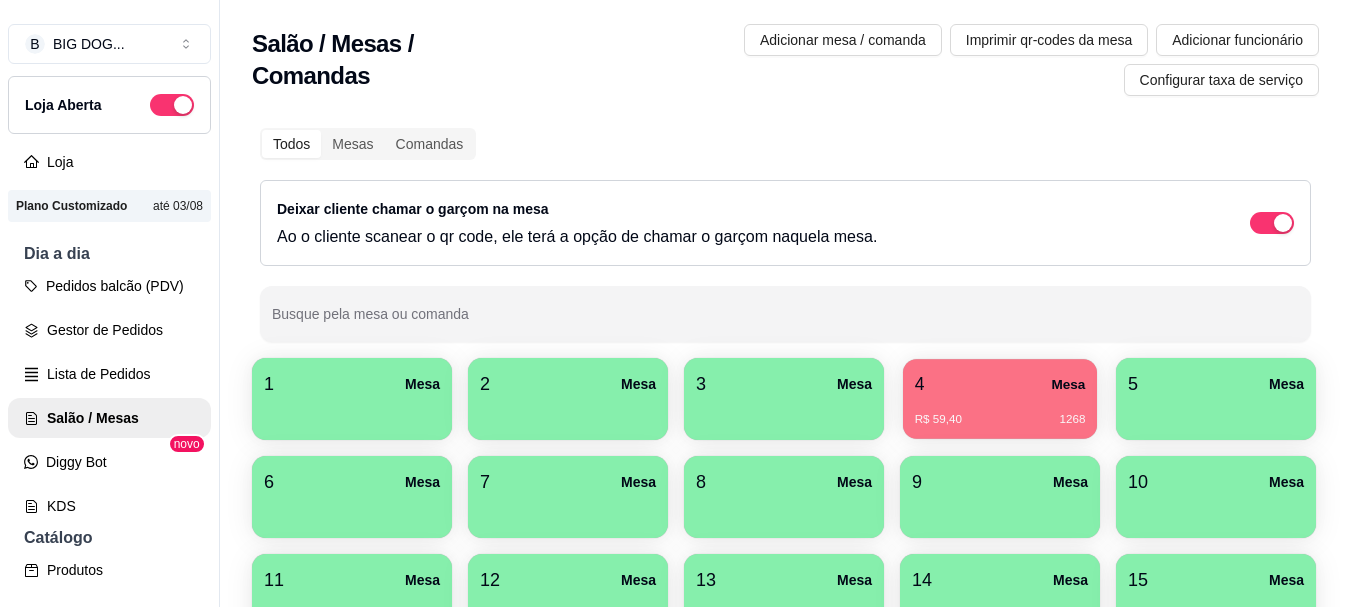 click on "4 Mesa" at bounding box center (1000, 384) 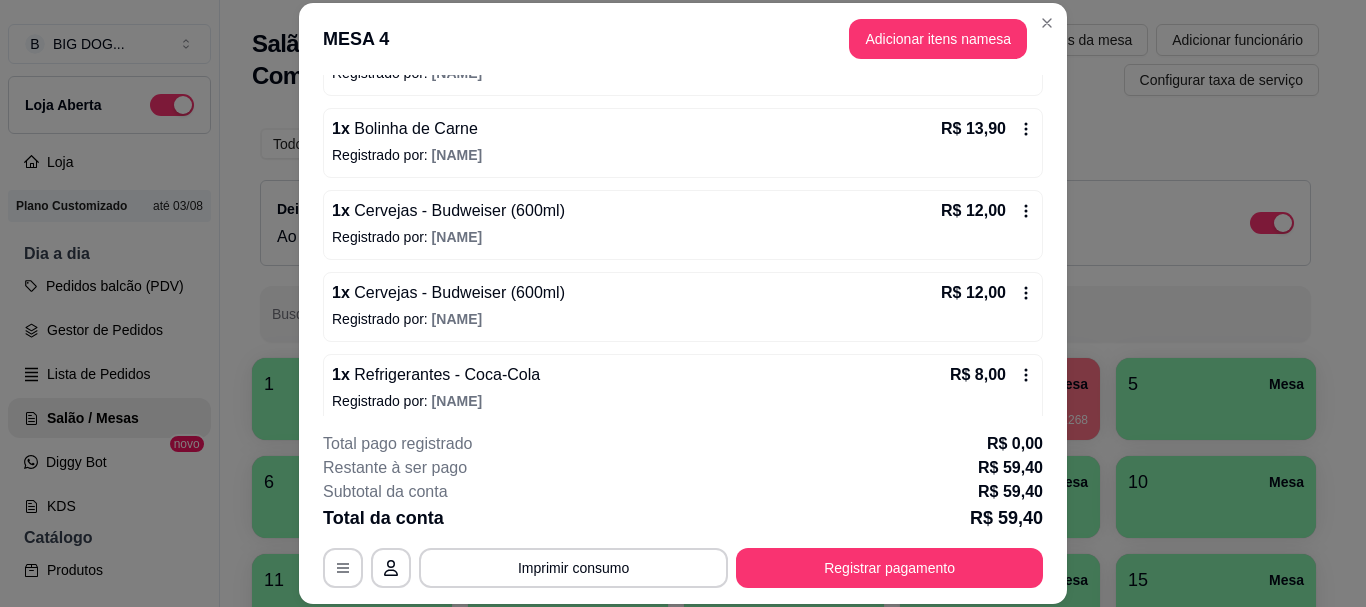 scroll, scrollTop: 336, scrollLeft: 0, axis: vertical 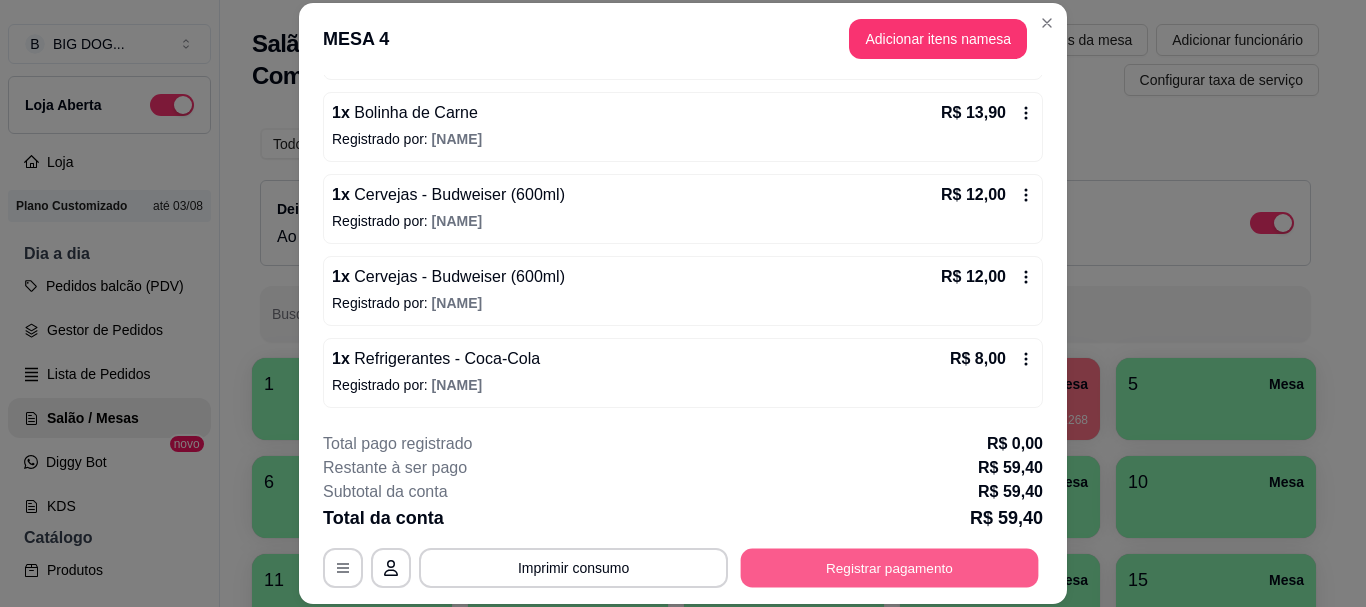click on "Registrar pagamento" at bounding box center (890, 568) 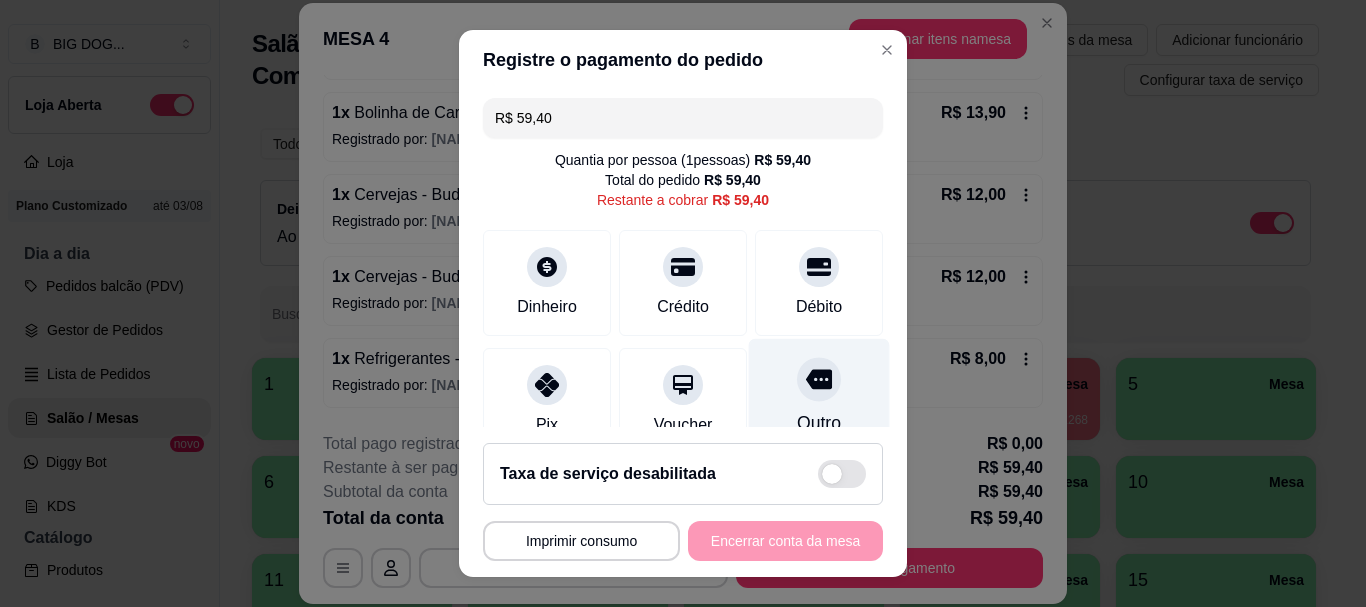 click 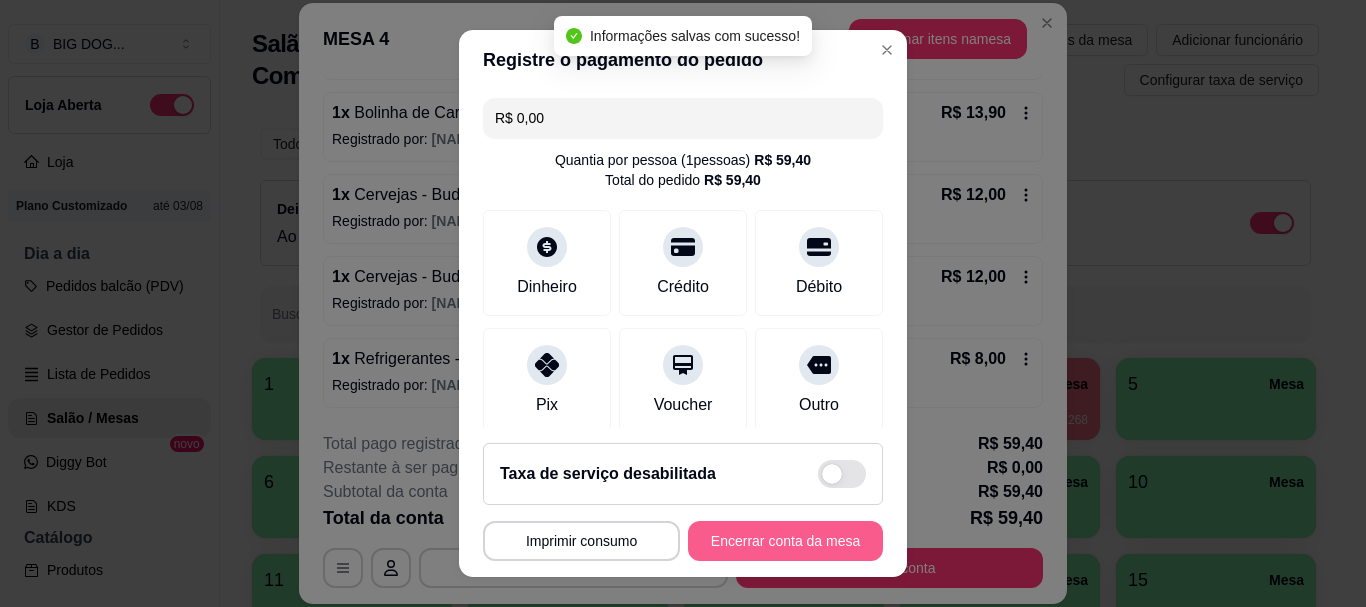 type on "R$ 0,00" 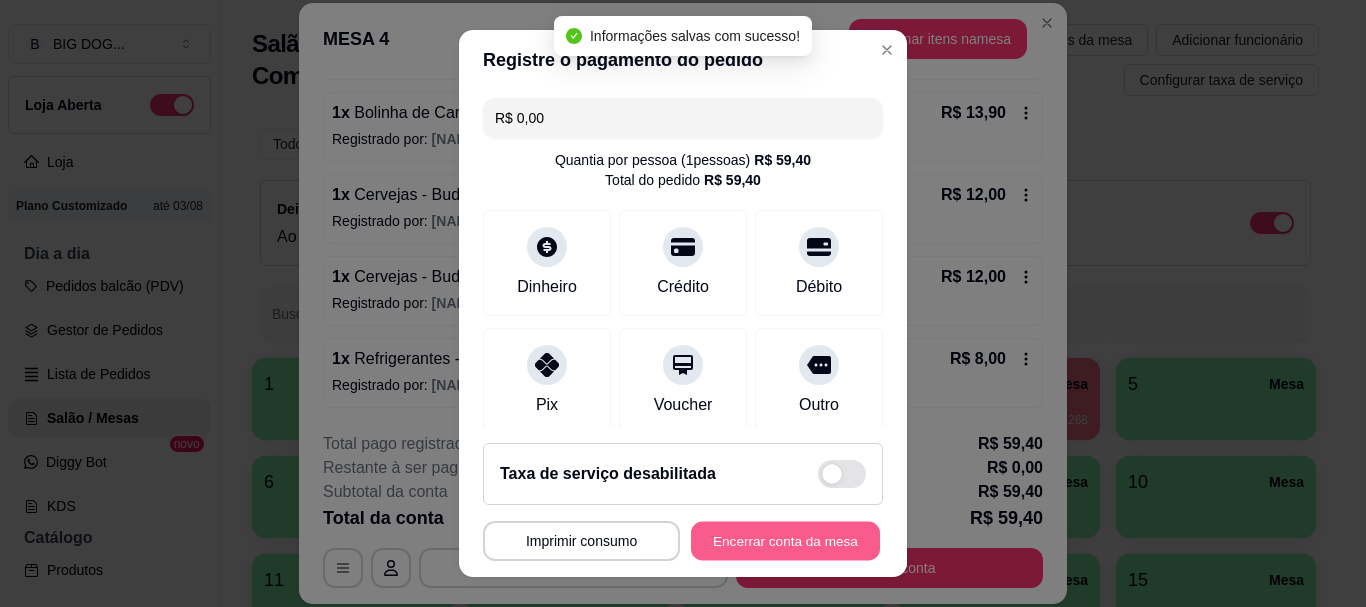 click on "Encerrar conta da mesa" at bounding box center (785, 540) 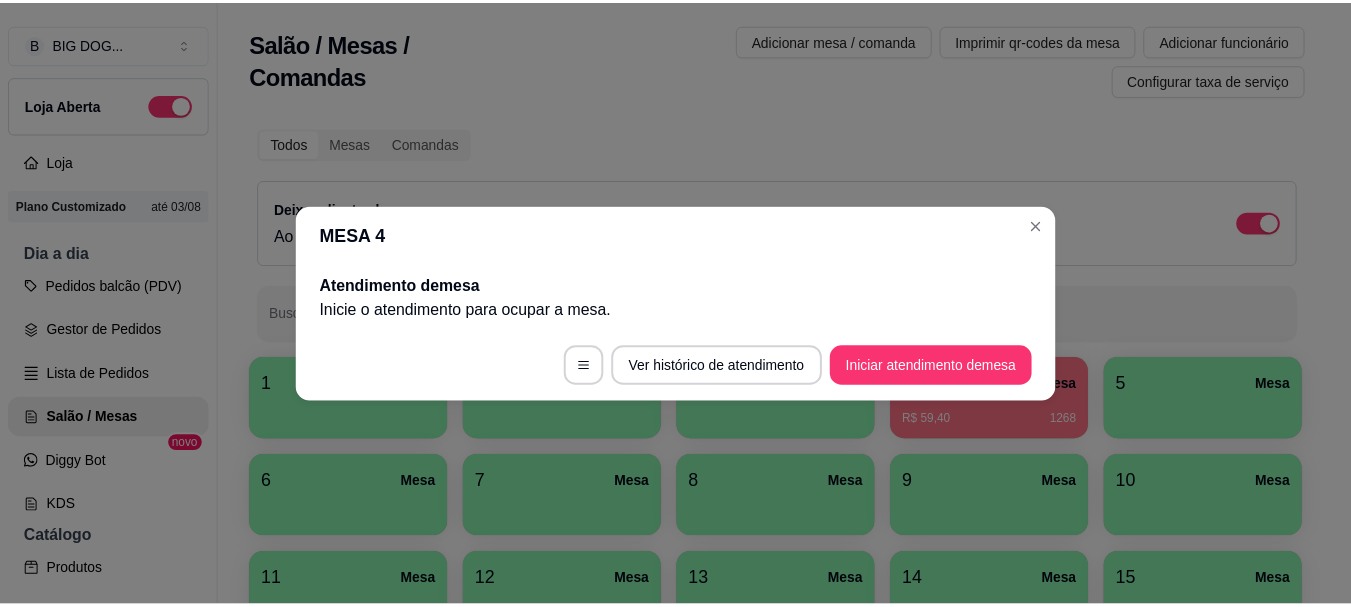 scroll, scrollTop: 0, scrollLeft: 0, axis: both 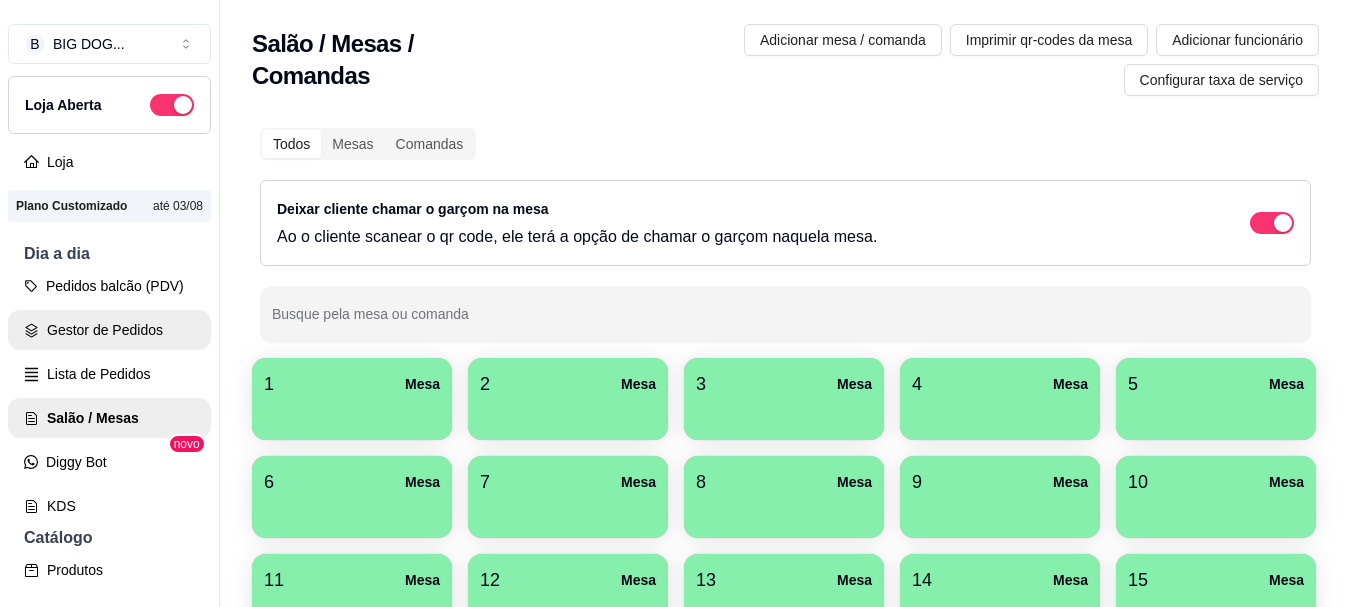 click on "Gestor de Pedidos" at bounding box center (109, 330) 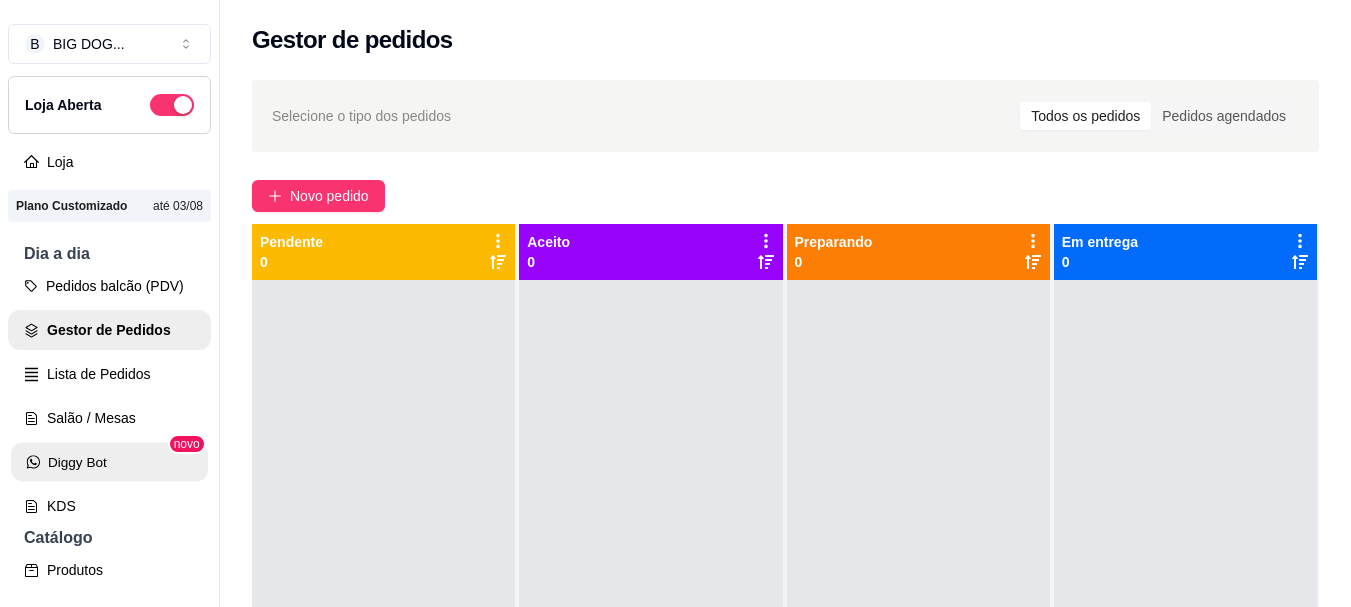 click on "Diggy Bot" at bounding box center [109, 462] 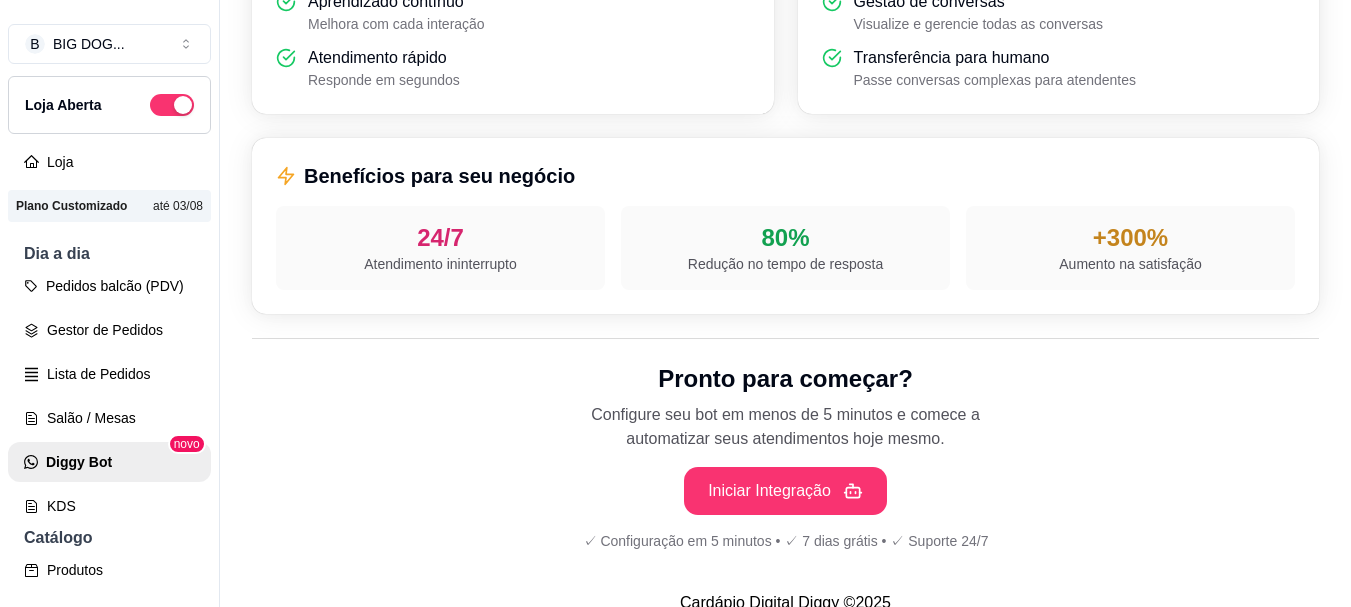 scroll, scrollTop: 799, scrollLeft: 0, axis: vertical 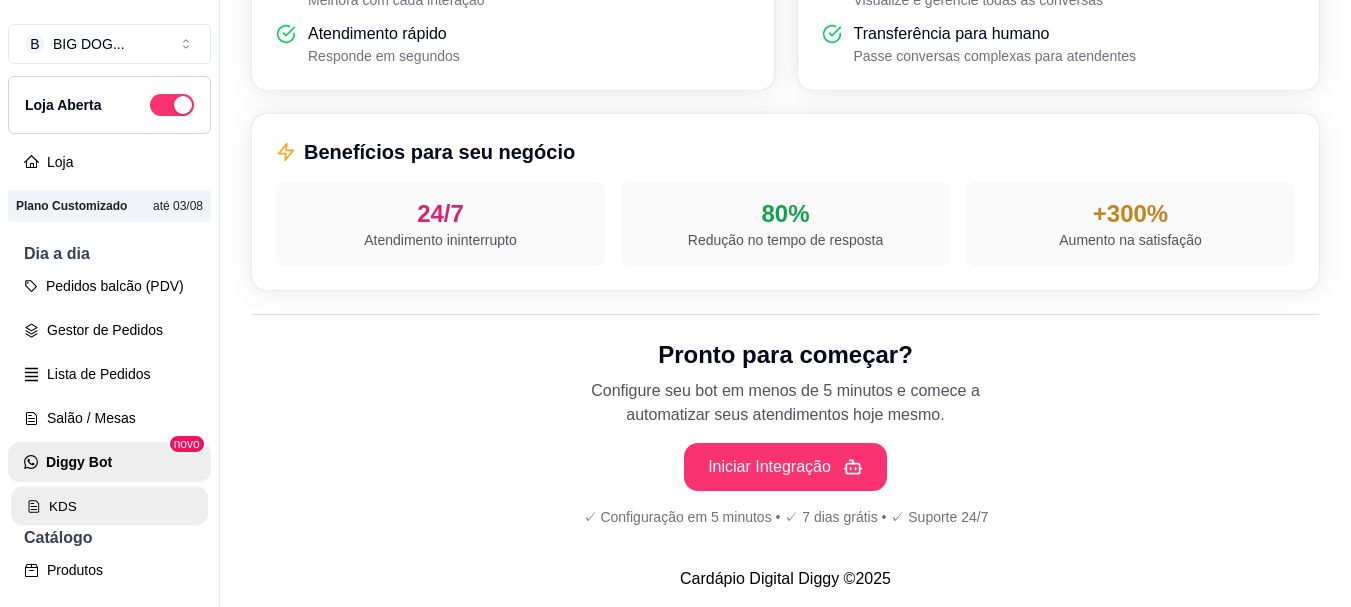click on "KDS" at bounding box center [109, 506] 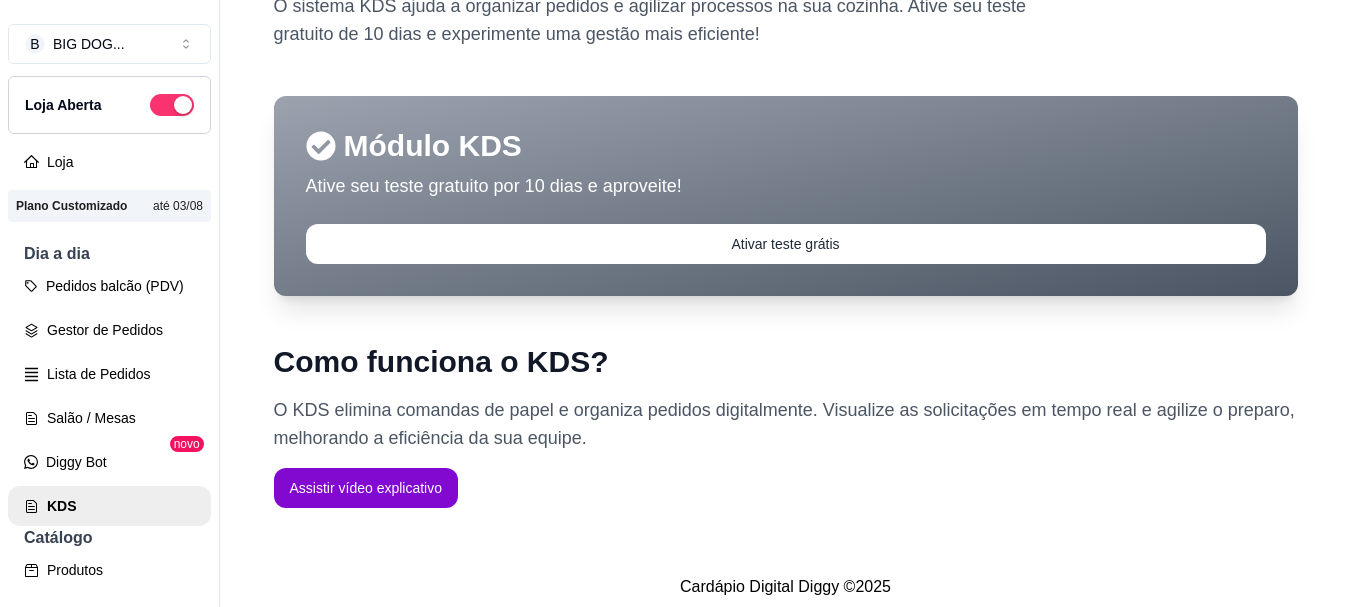 scroll, scrollTop: 143, scrollLeft: 0, axis: vertical 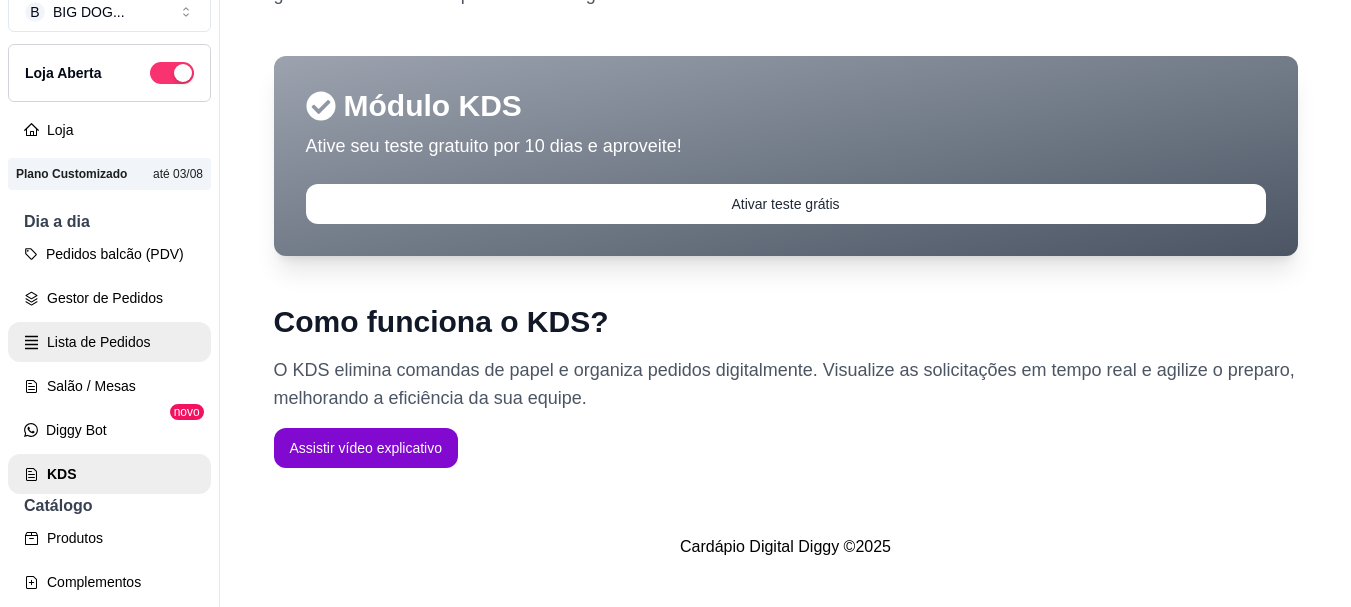 click on "Lista de Pedidos" at bounding box center (109, 342) 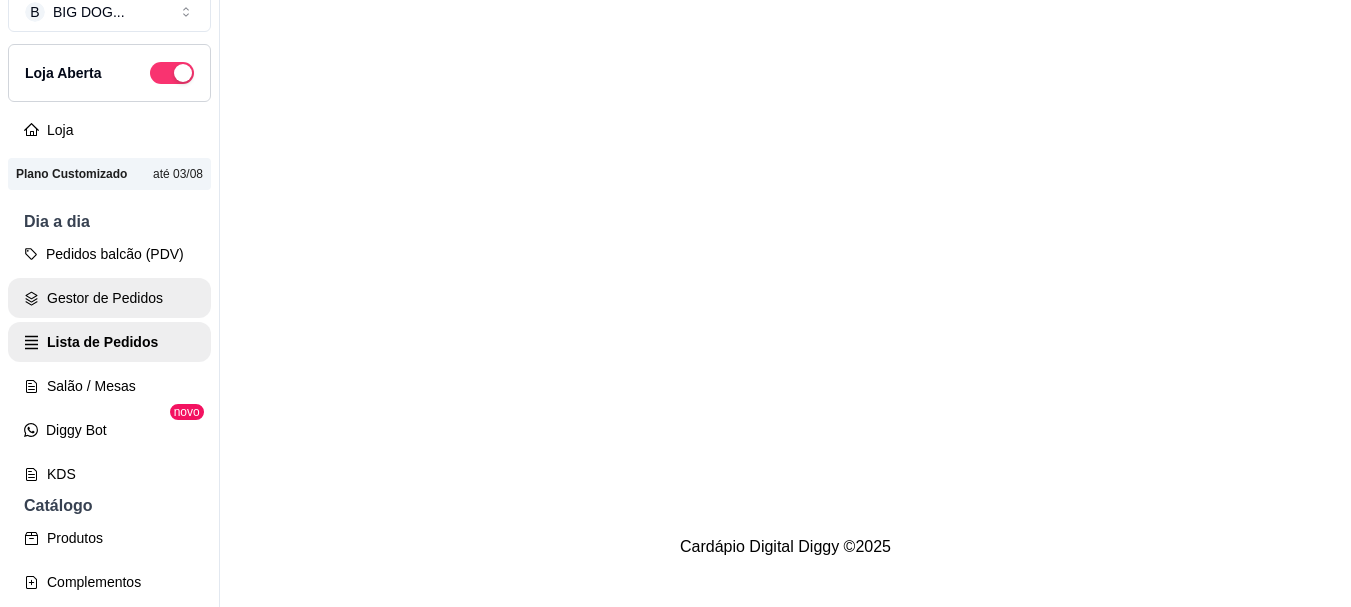 scroll, scrollTop: 0, scrollLeft: 0, axis: both 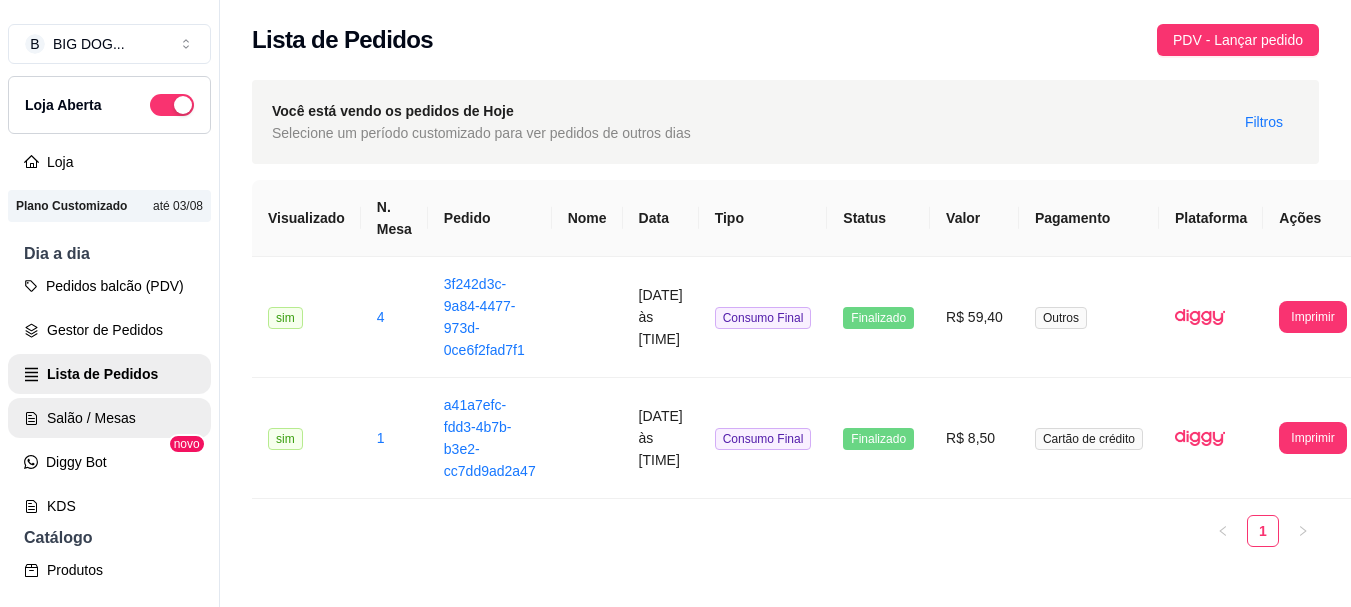 click on "Salão / Mesas" at bounding box center [109, 418] 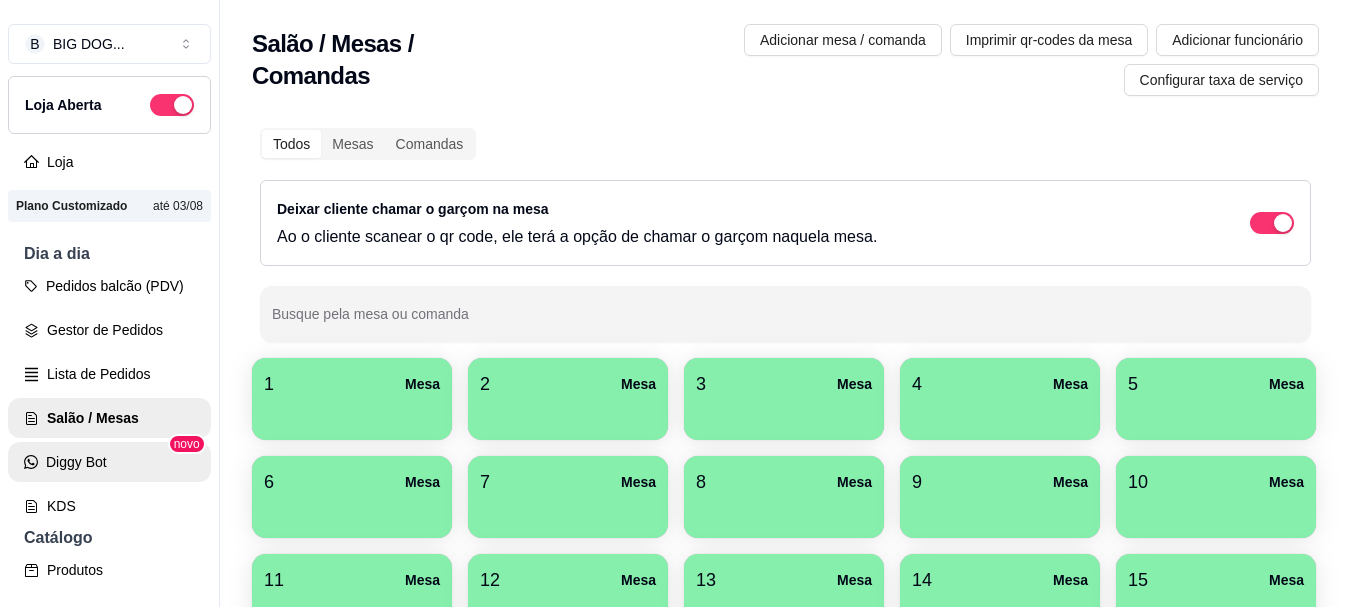 click on "Diggy Bot" at bounding box center (109, 462) 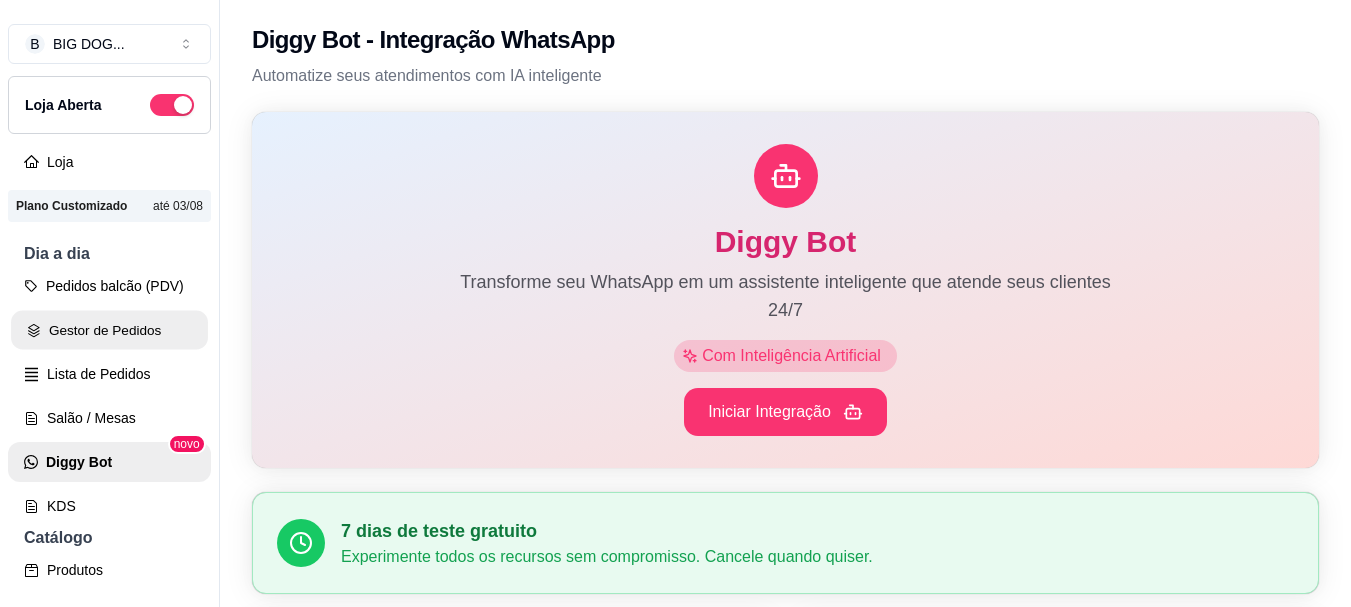 click on "Gestor de Pedidos" at bounding box center [109, 330] 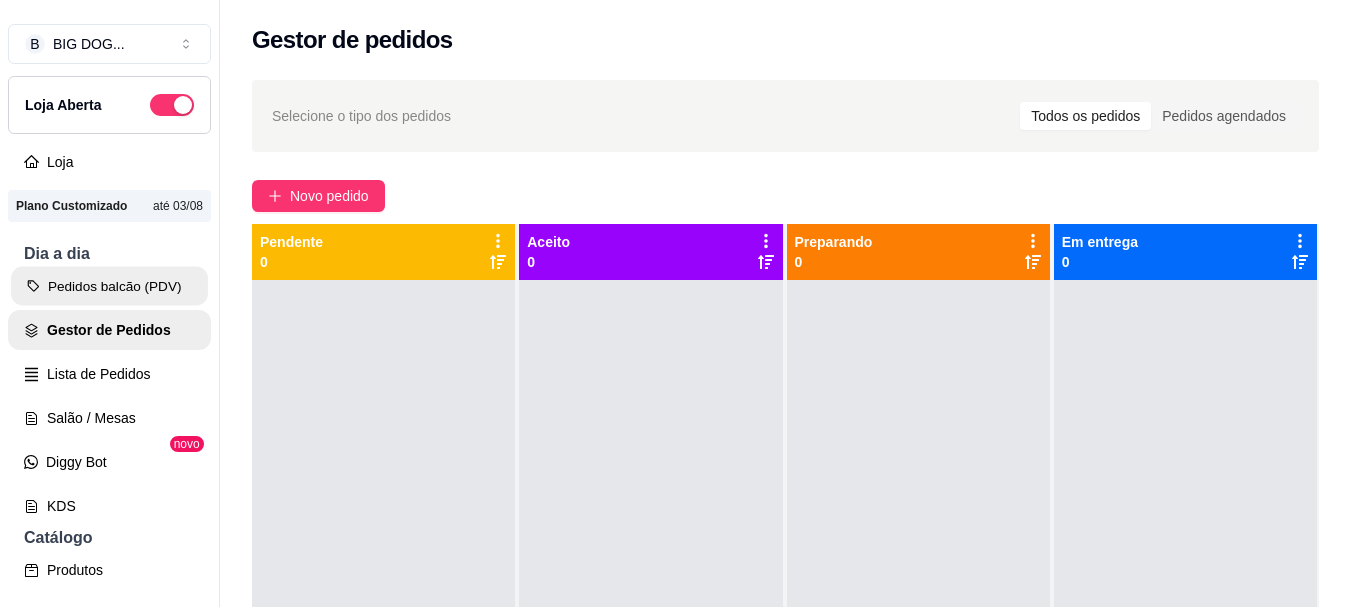 click on "Pedidos balcão (PDV)" at bounding box center (109, 286) 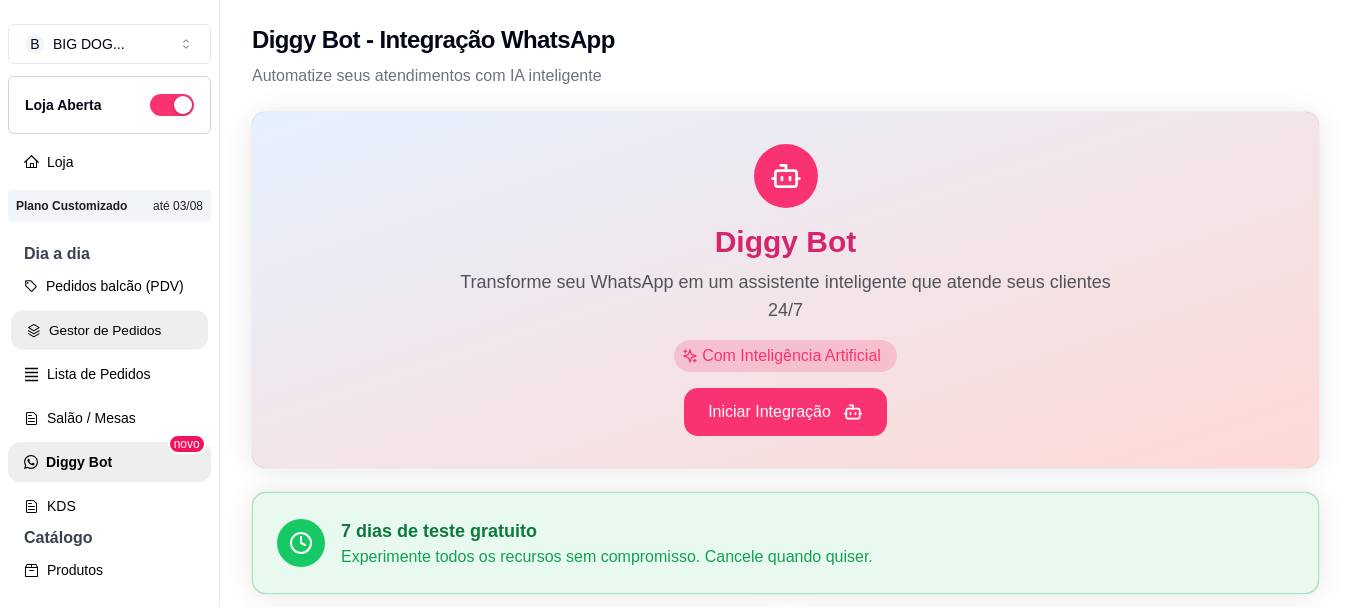 click on "Gestor de Pedidos" at bounding box center [109, 330] 